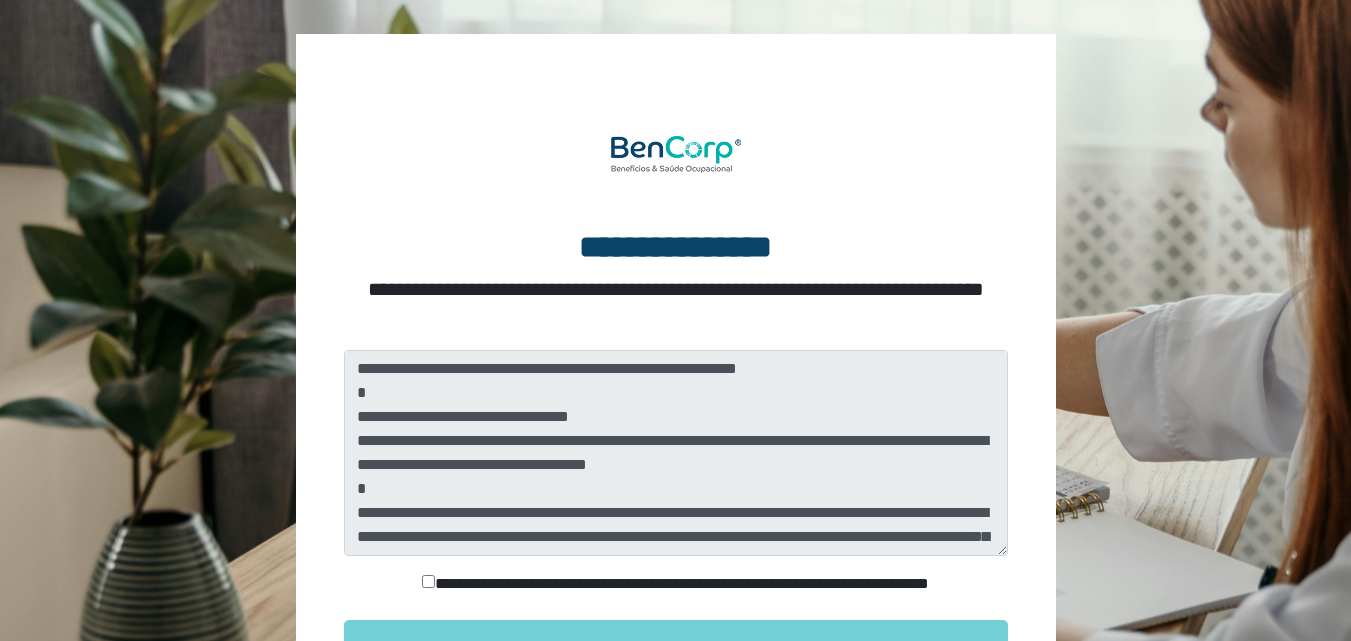 scroll, scrollTop: 240, scrollLeft: 0, axis: vertical 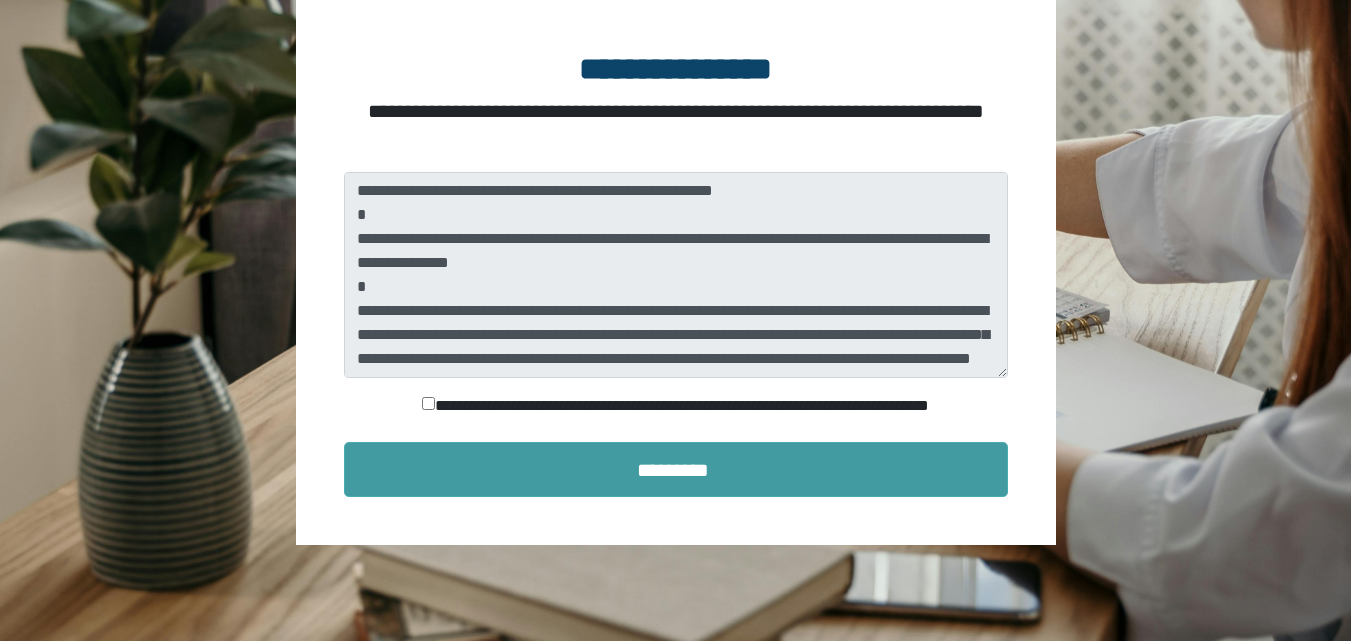 click on "*********" at bounding box center (676, 469) 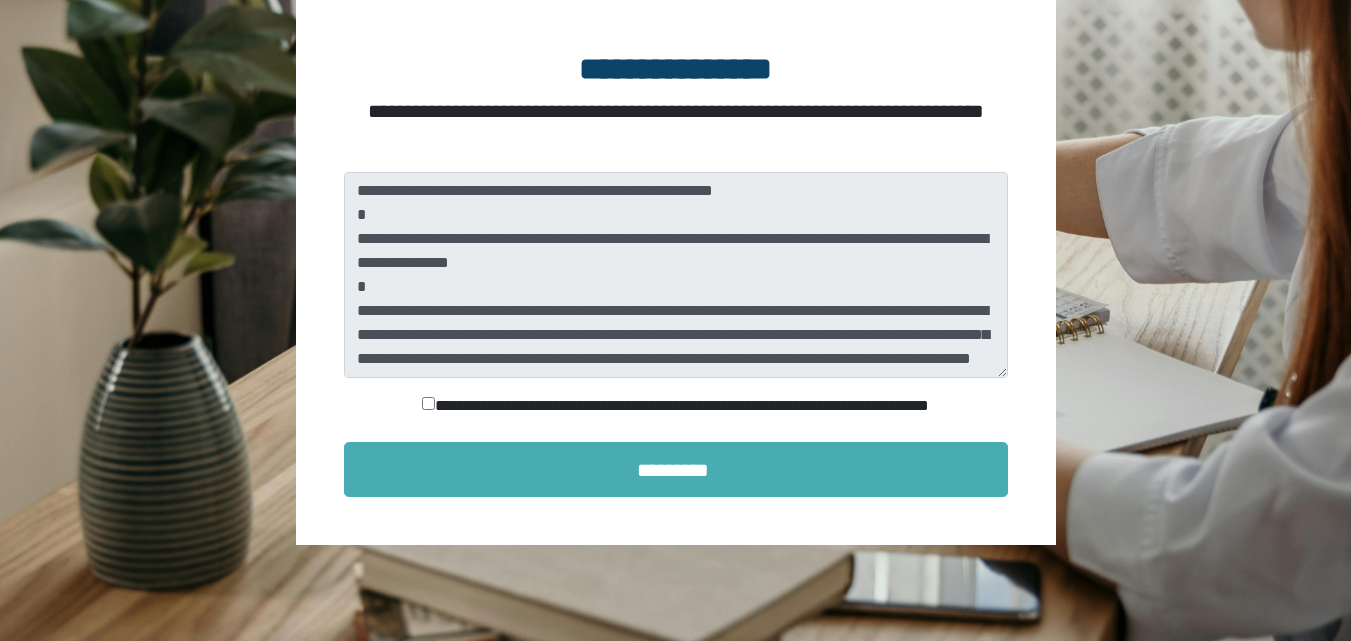 scroll, scrollTop: 101, scrollLeft: 0, axis: vertical 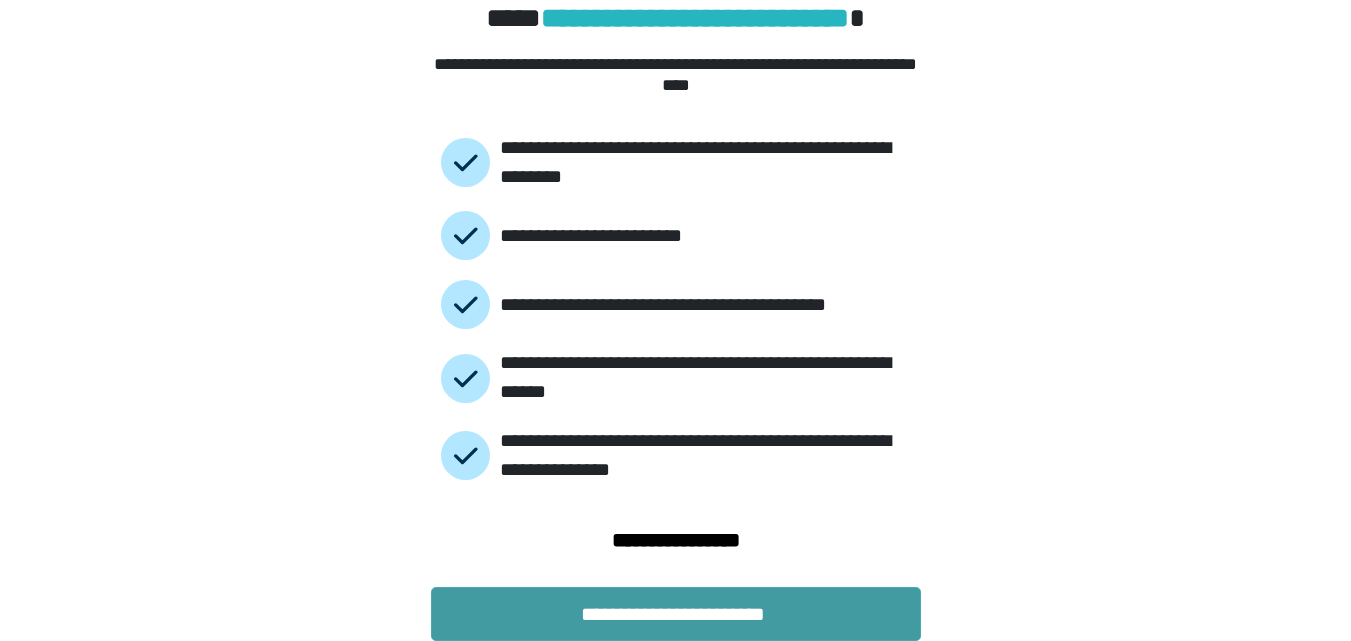 click on "**********" at bounding box center (676, 614) 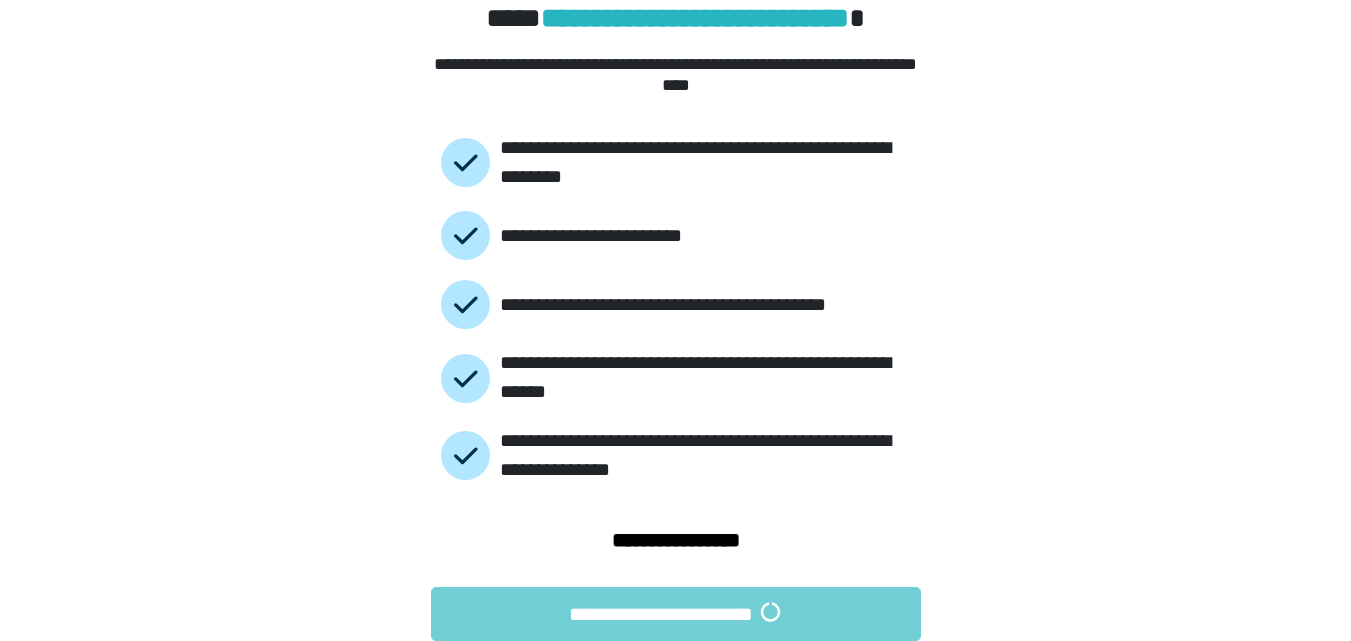 scroll, scrollTop: 0, scrollLeft: 0, axis: both 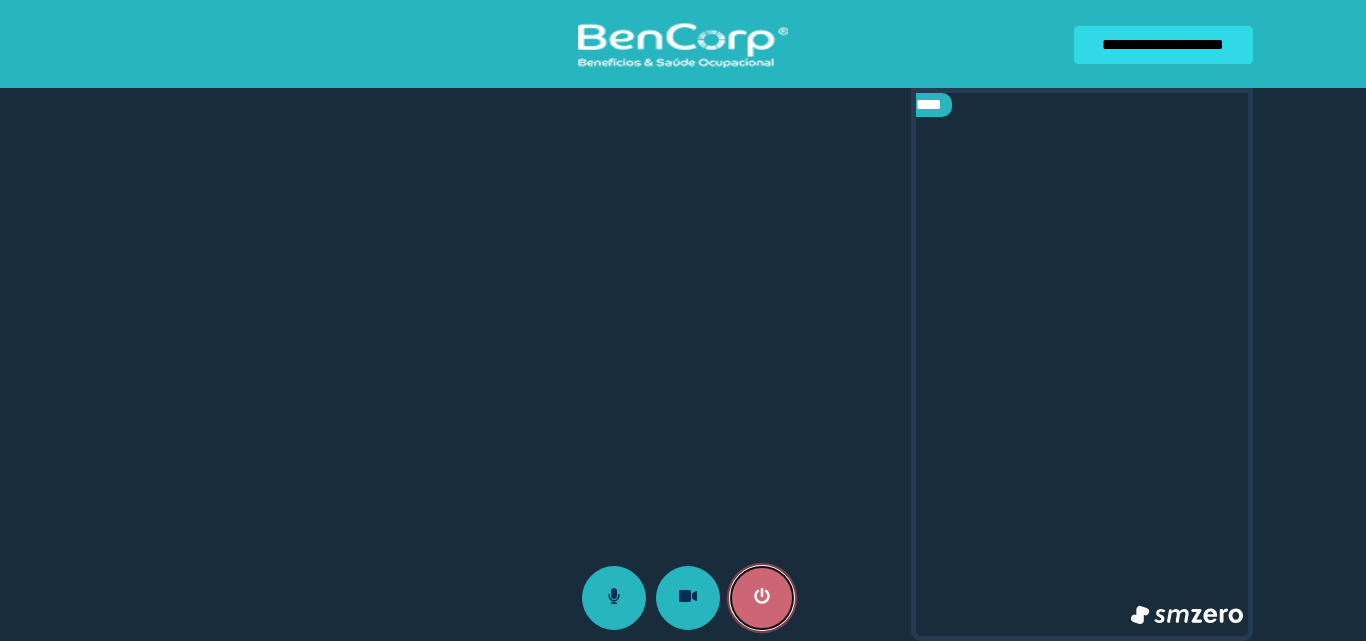 click 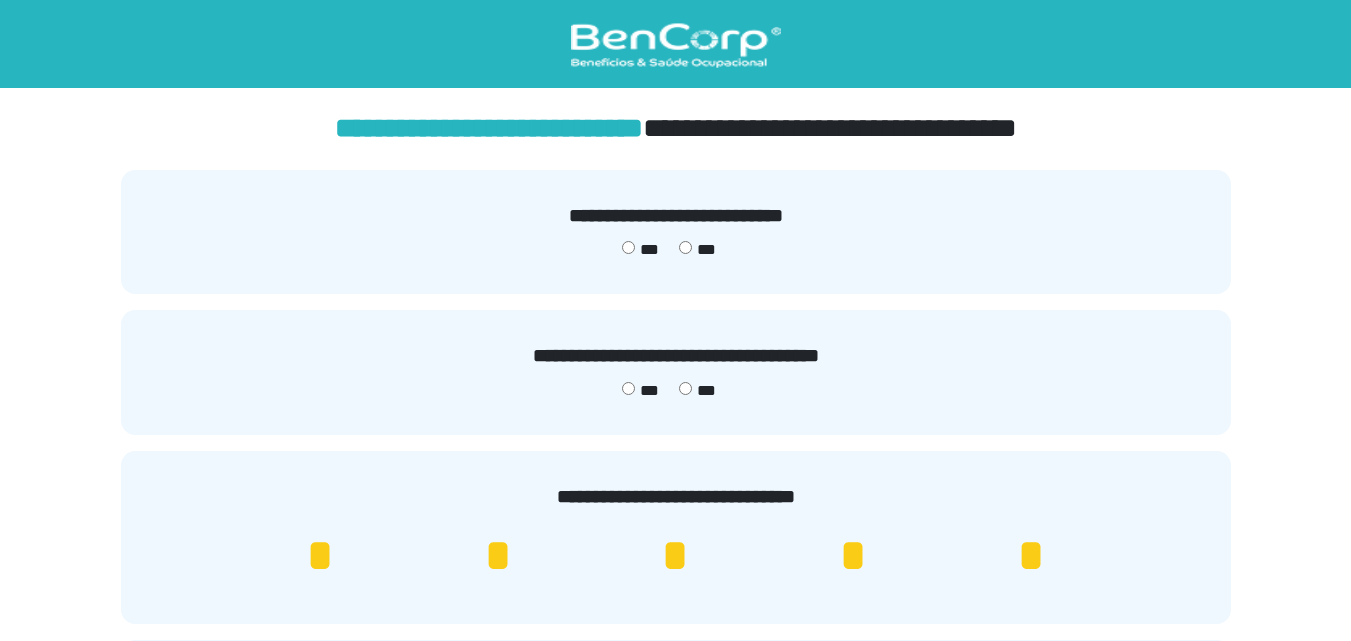 click on "***" at bounding box center [640, 391] 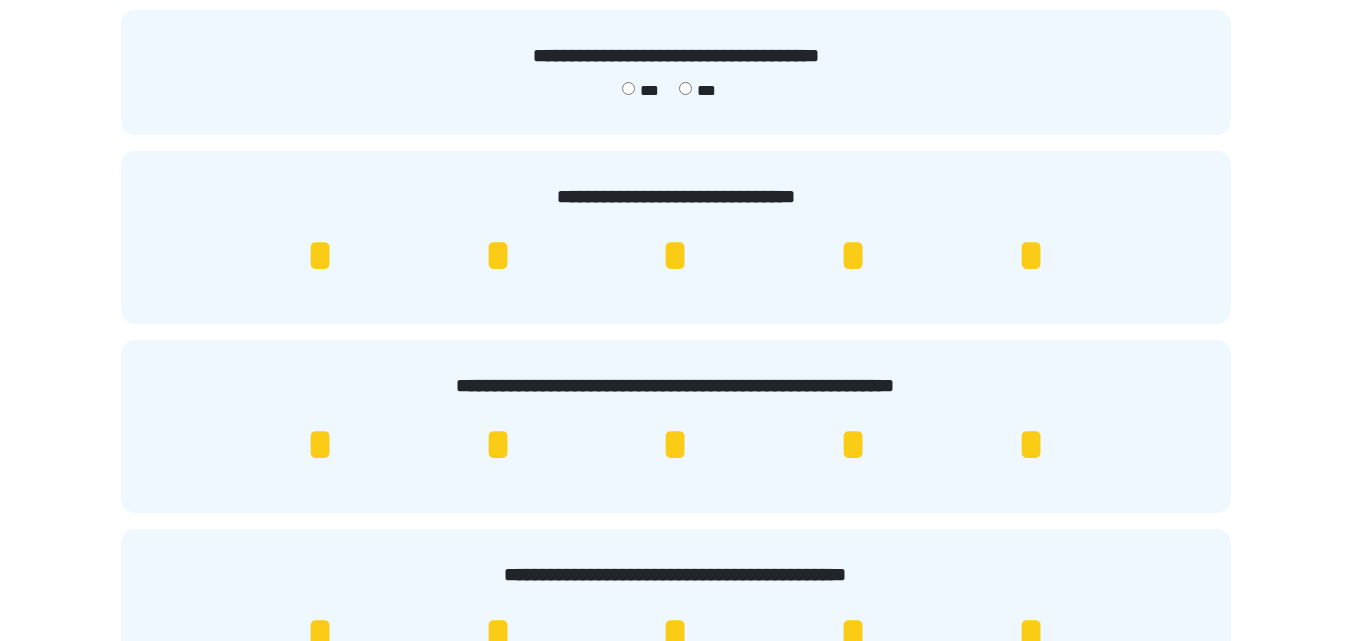 scroll, scrollTop: 500, scrollLeft: 0, axis: vertical 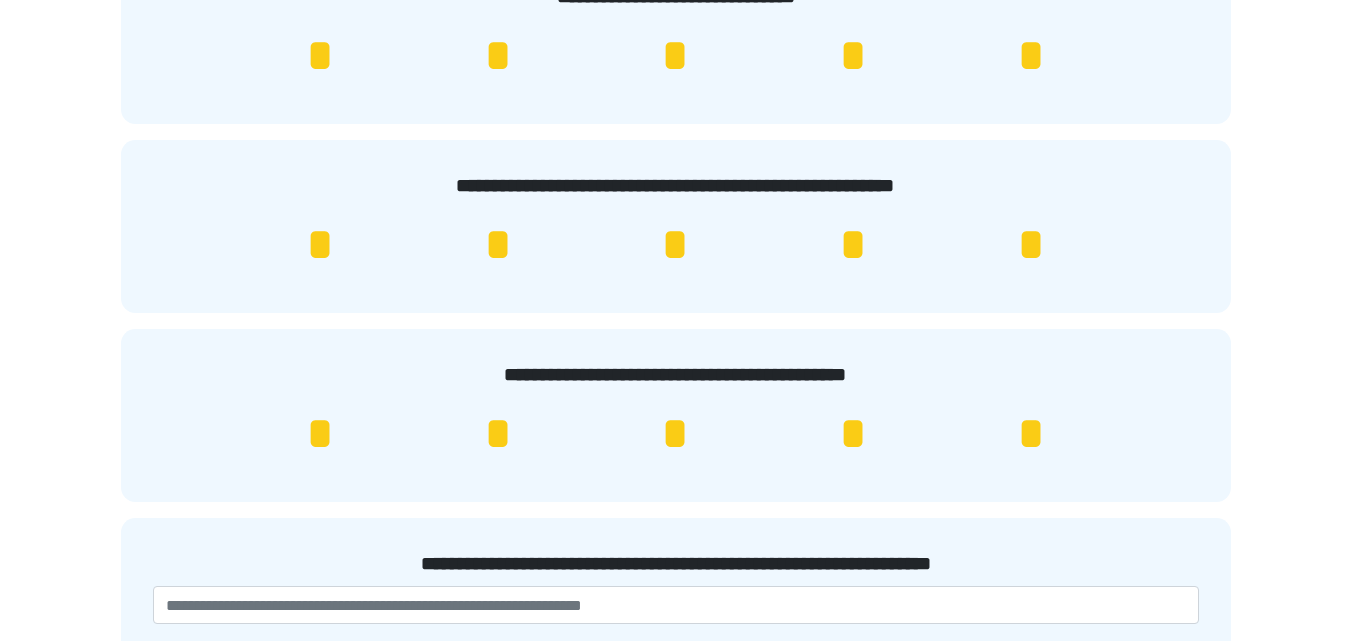 click on "*" at bounding box center (1031, 245) 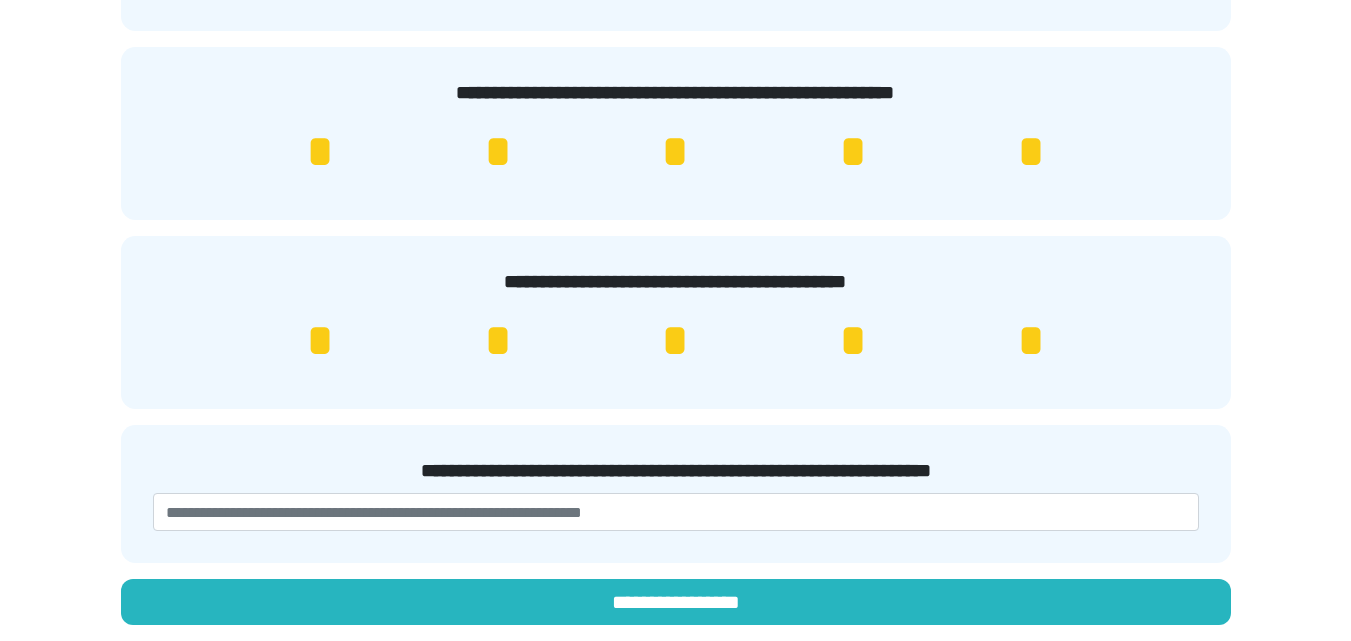 click on "*" at bounding box center [1031, 341] 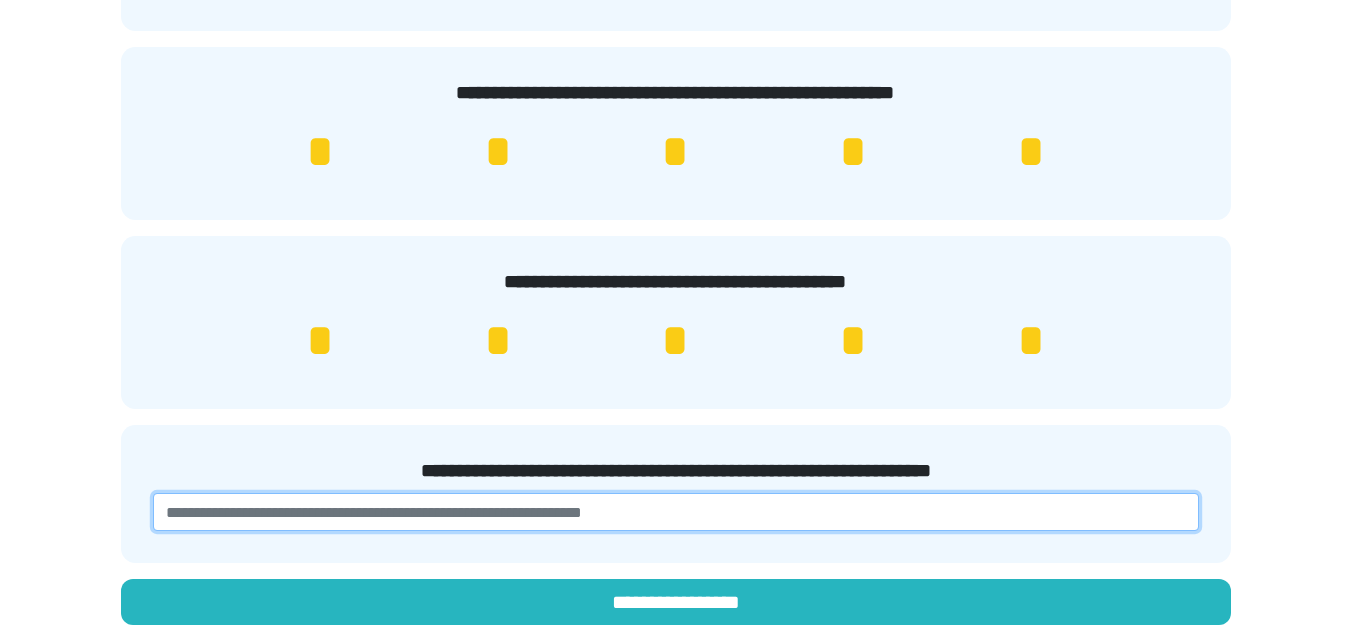 click at bounding box center [676, 512] 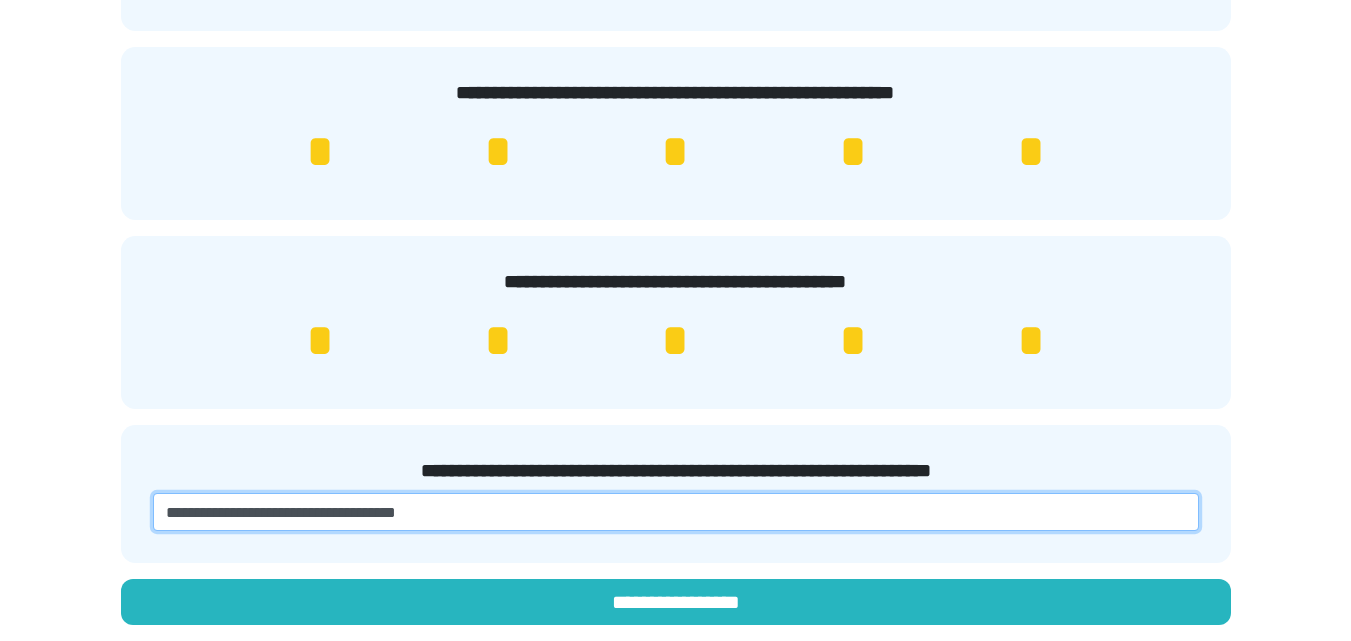 click at bounding box center (676, 512) 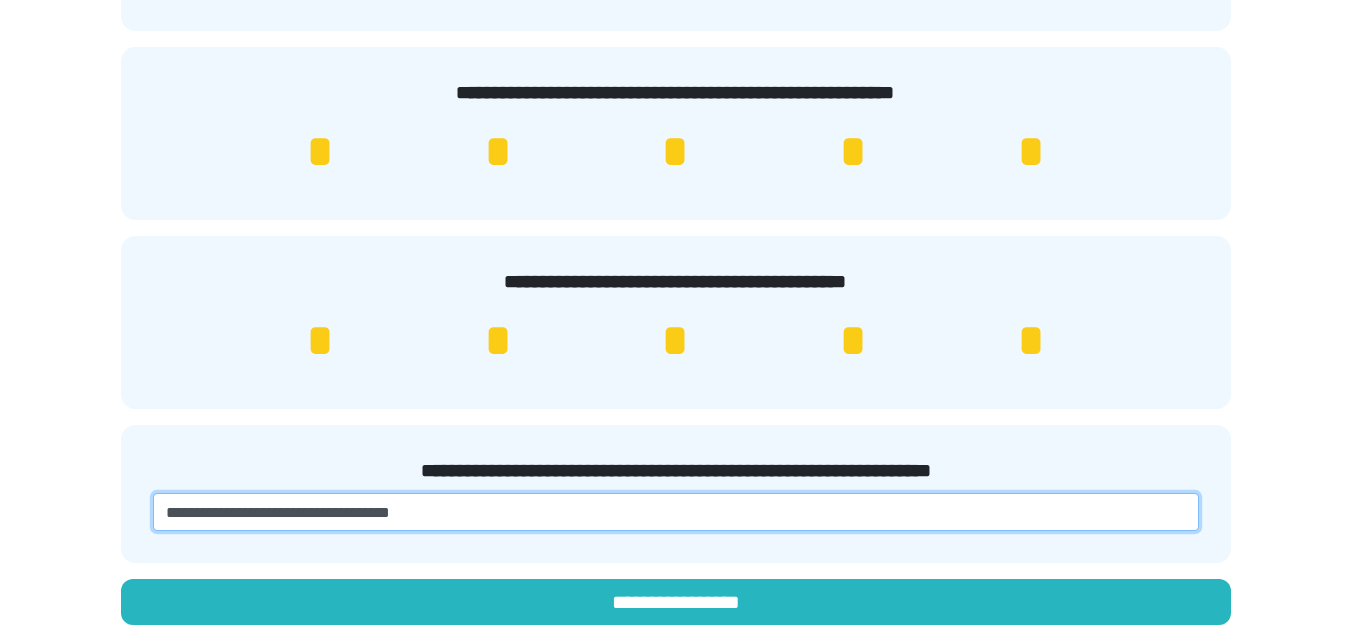 click at bounding box center [676, 512] 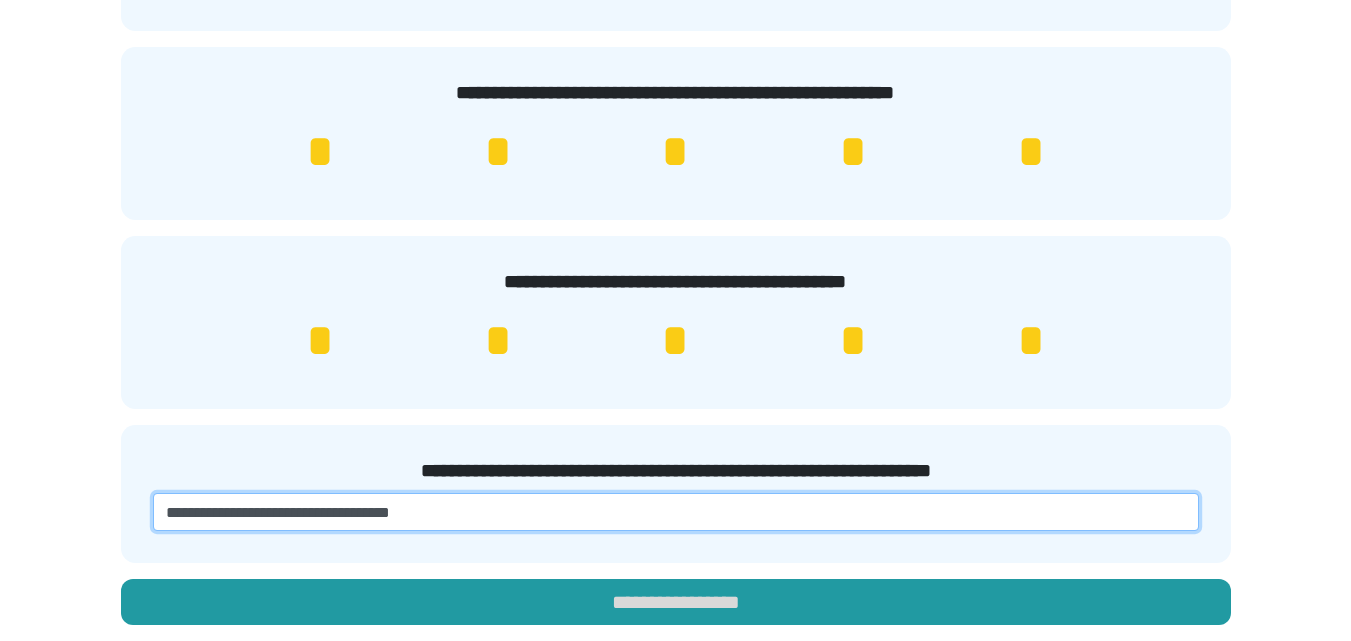 type on "**********" 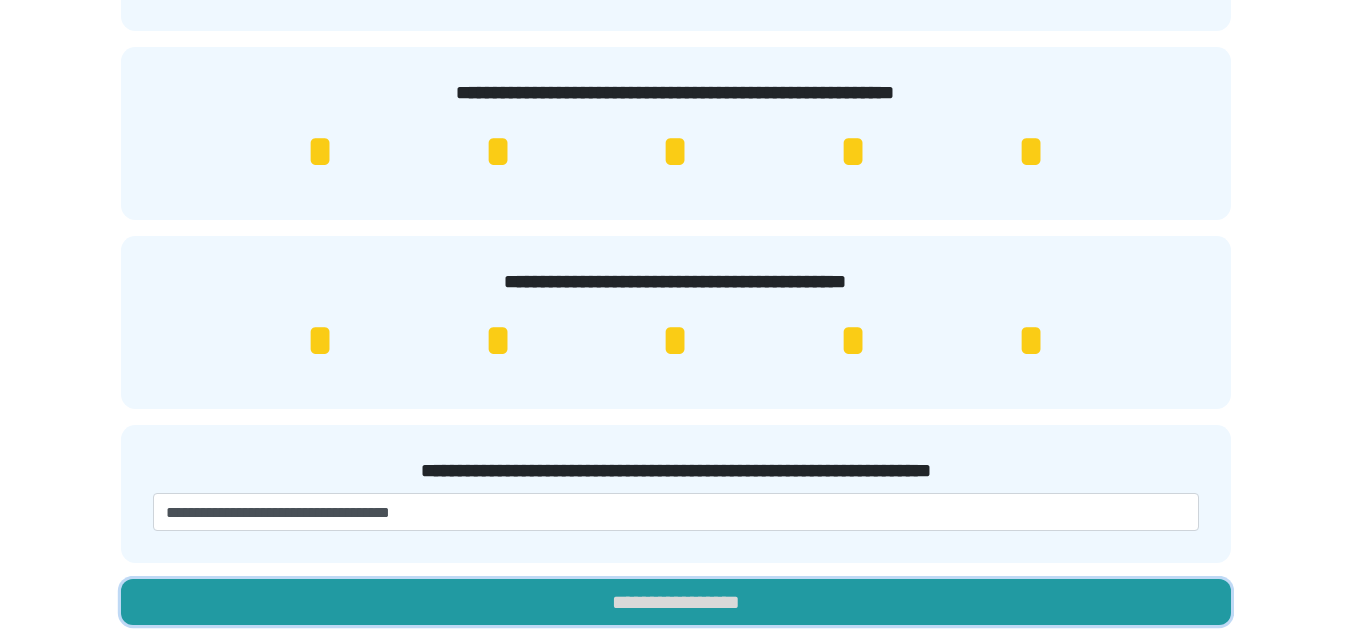click on "**********" at bounding box center [676, 602] 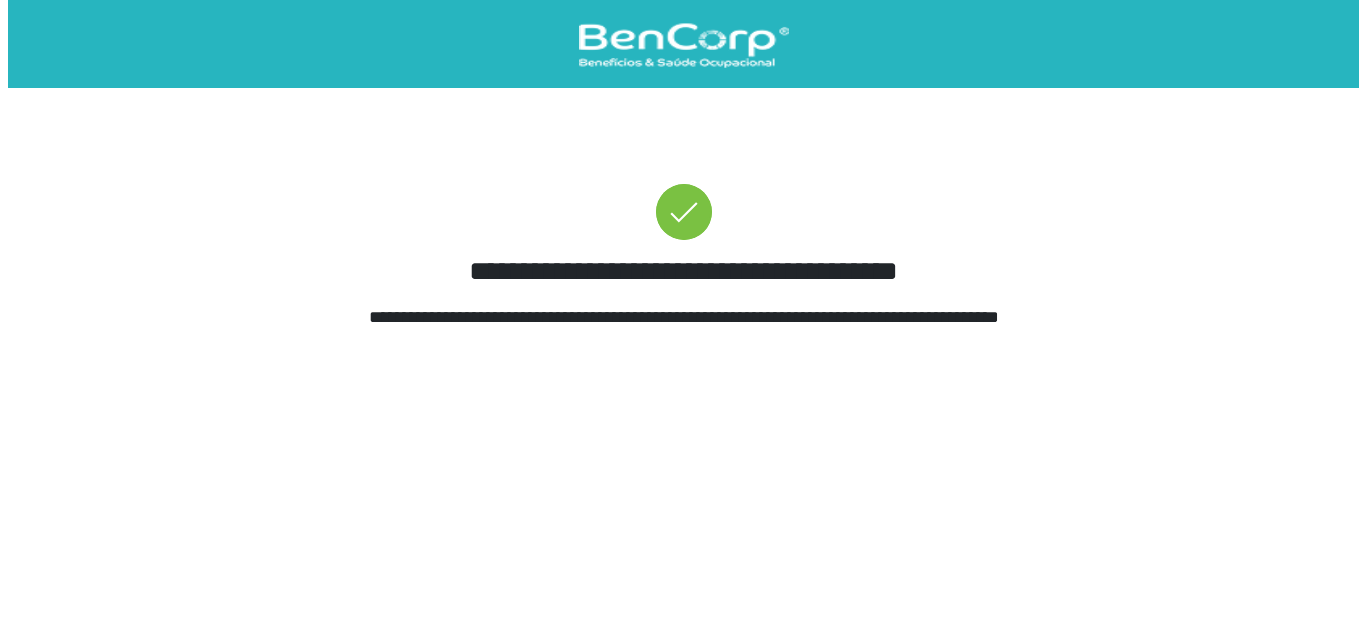 scroll, scrollTop: 0, scrollLeft: 0, axis: both 